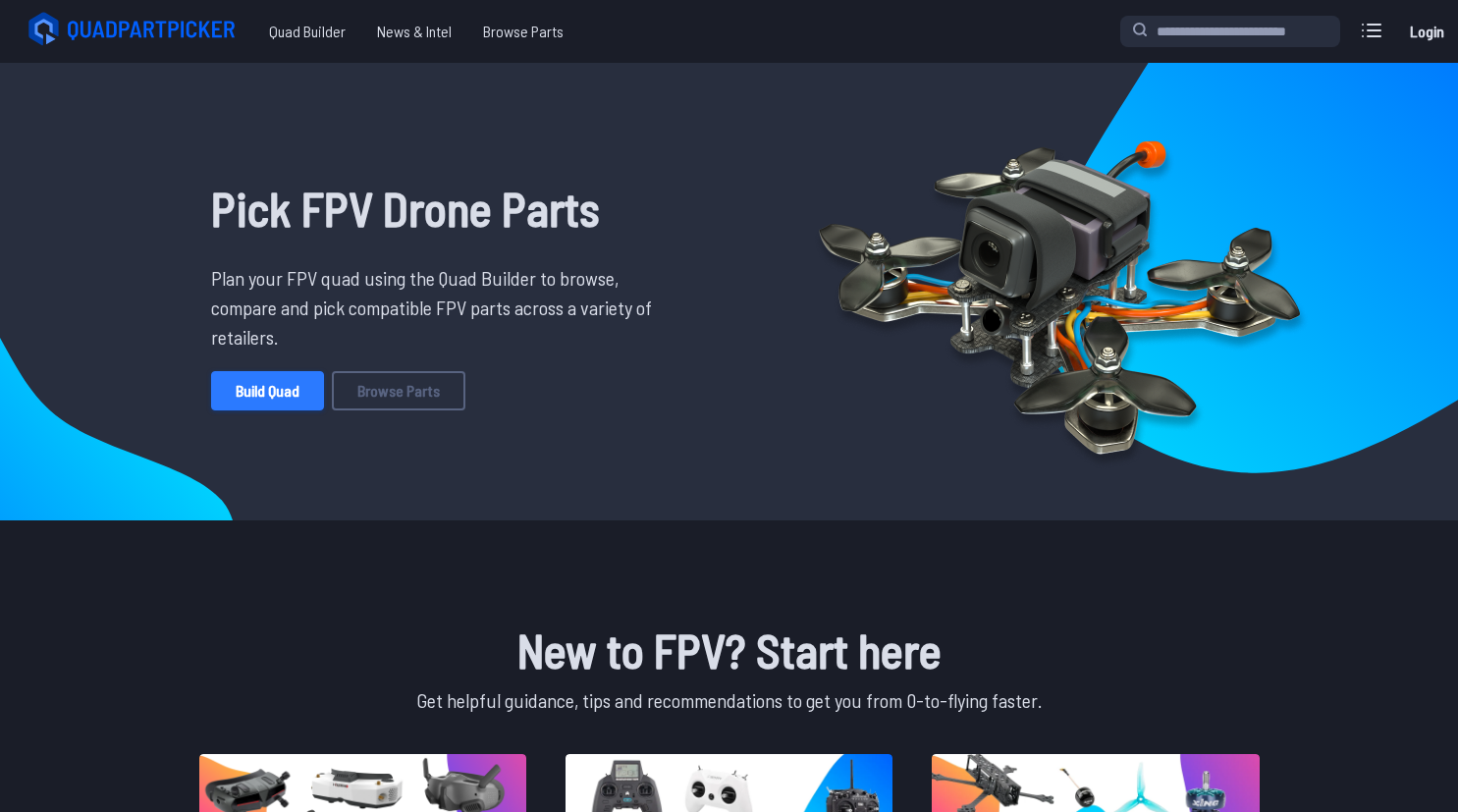 scroll, scrollTop: 0, scrollLeft: 0, axis: both 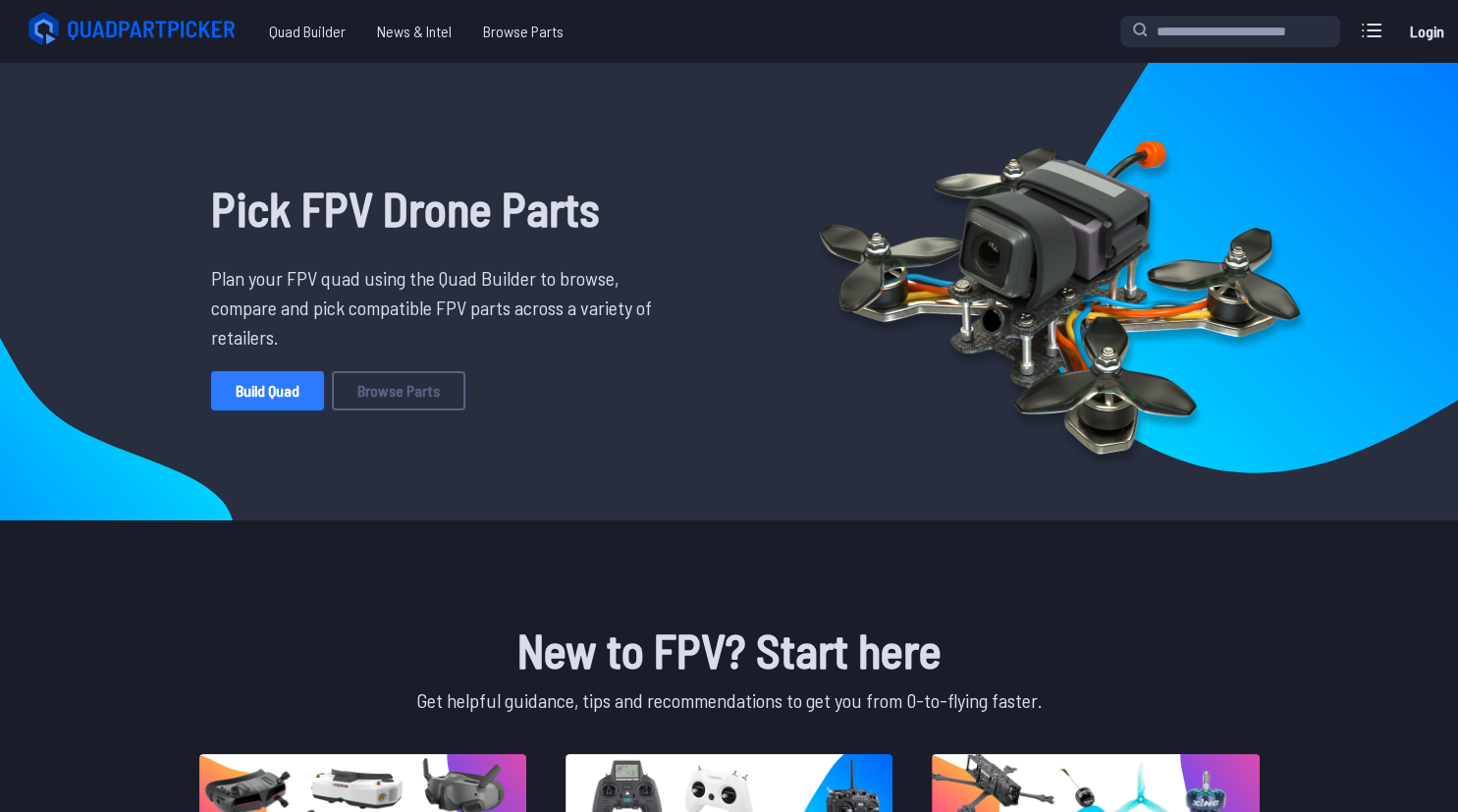 click on "Build Quad" at bounding box center [267, 391] 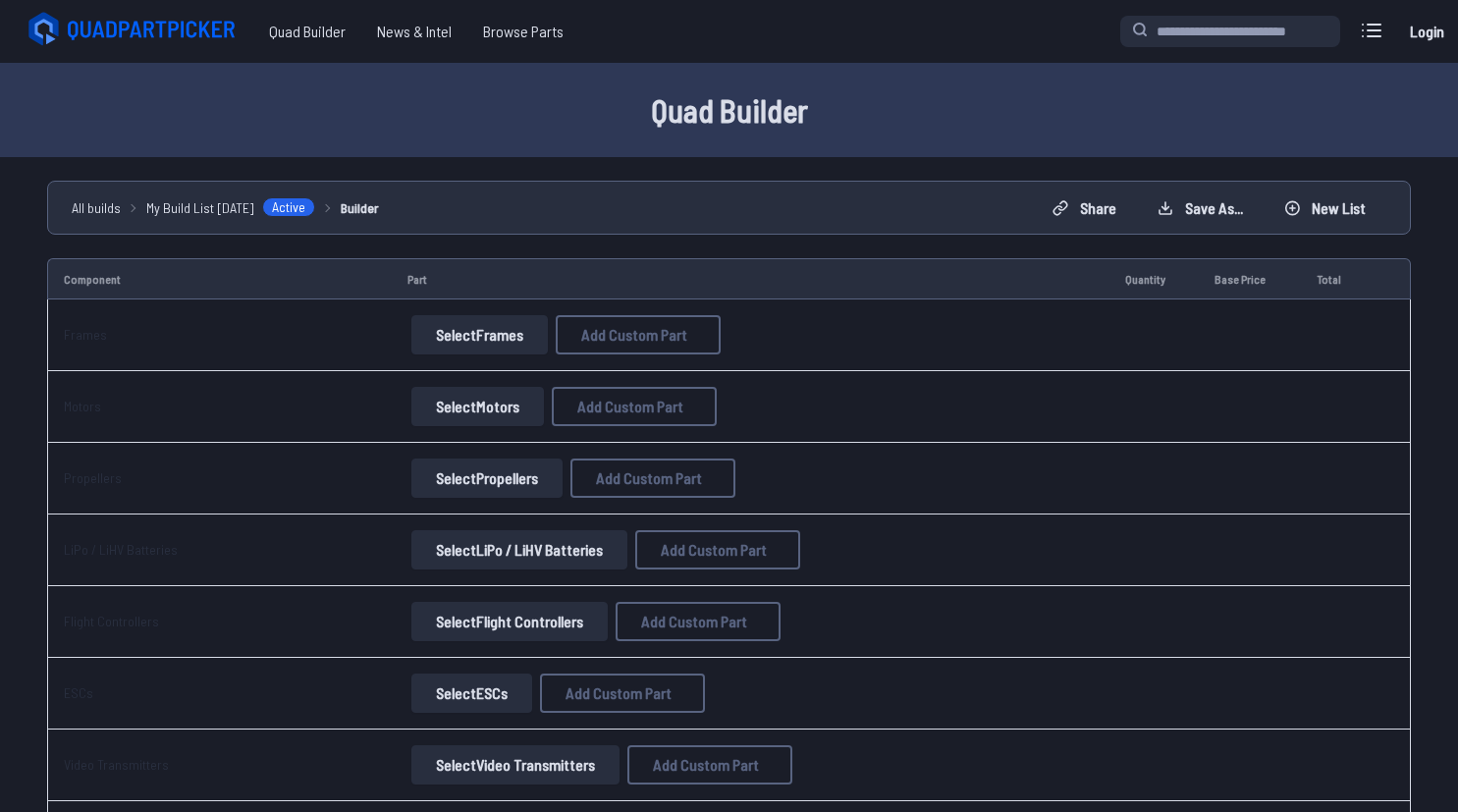 scroll, scrollTop: 0, scrollLeft: 0, axis: both 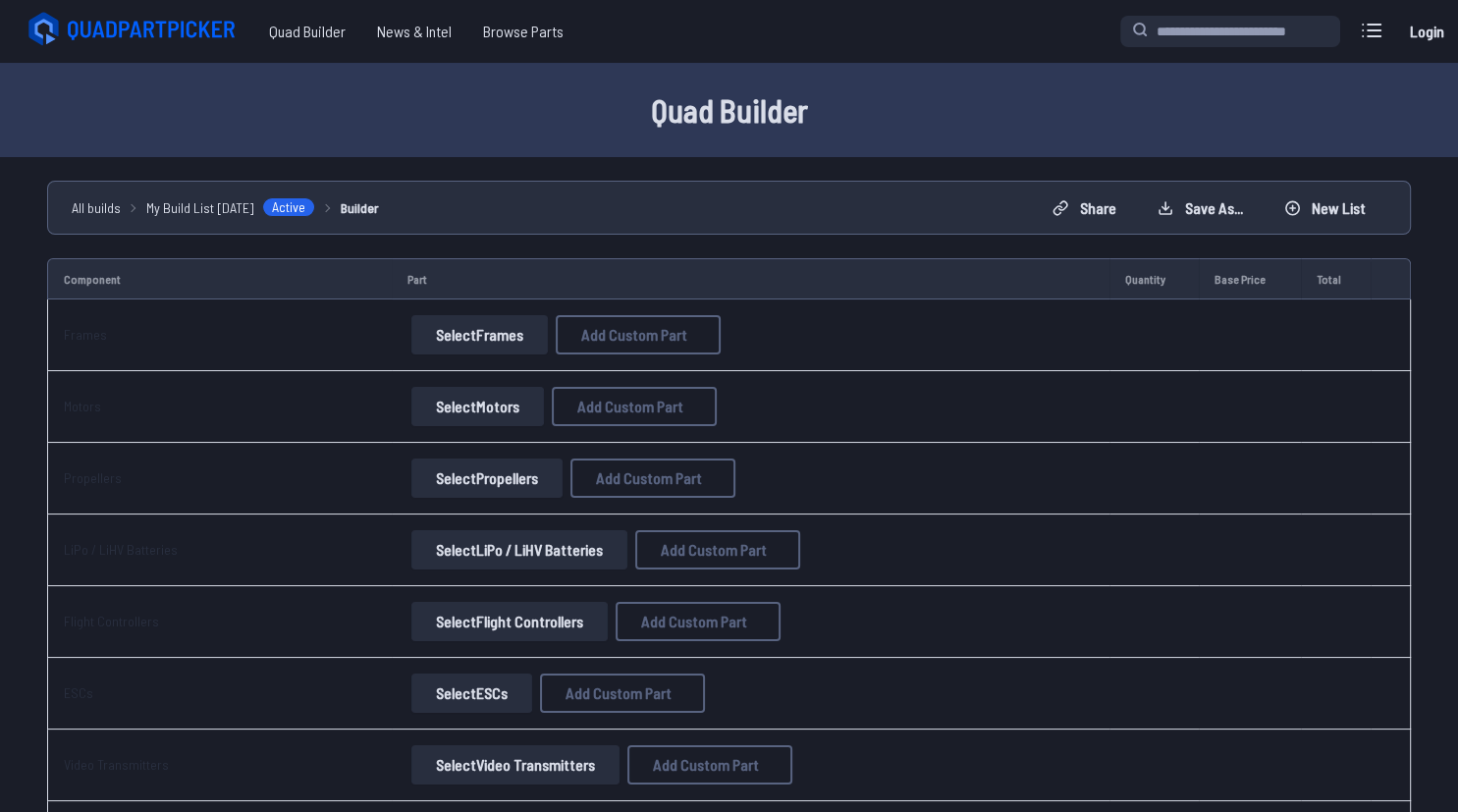 click on "Select  Frames" at bounding box center [479, 335] 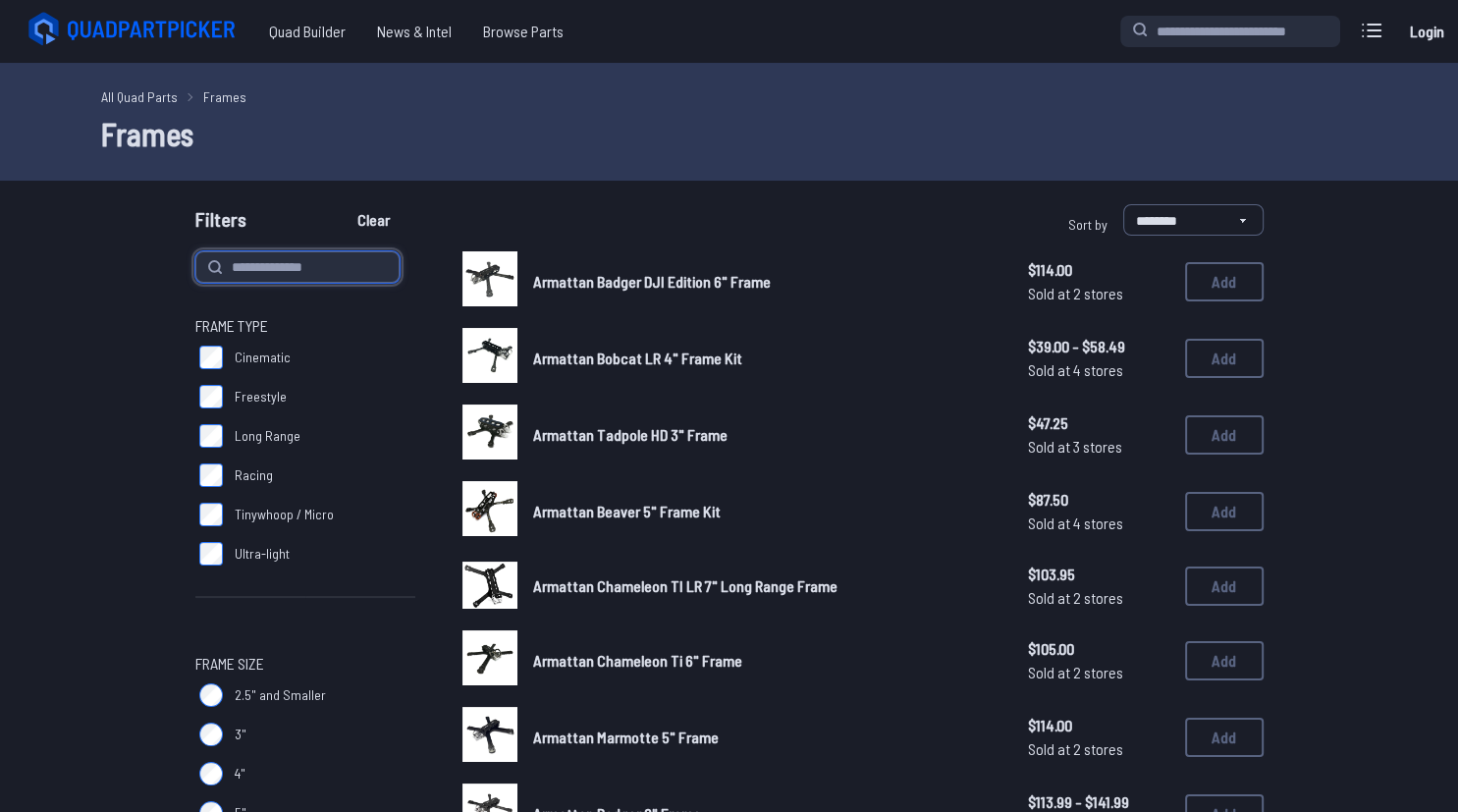 click at bounding box center (297, 267) 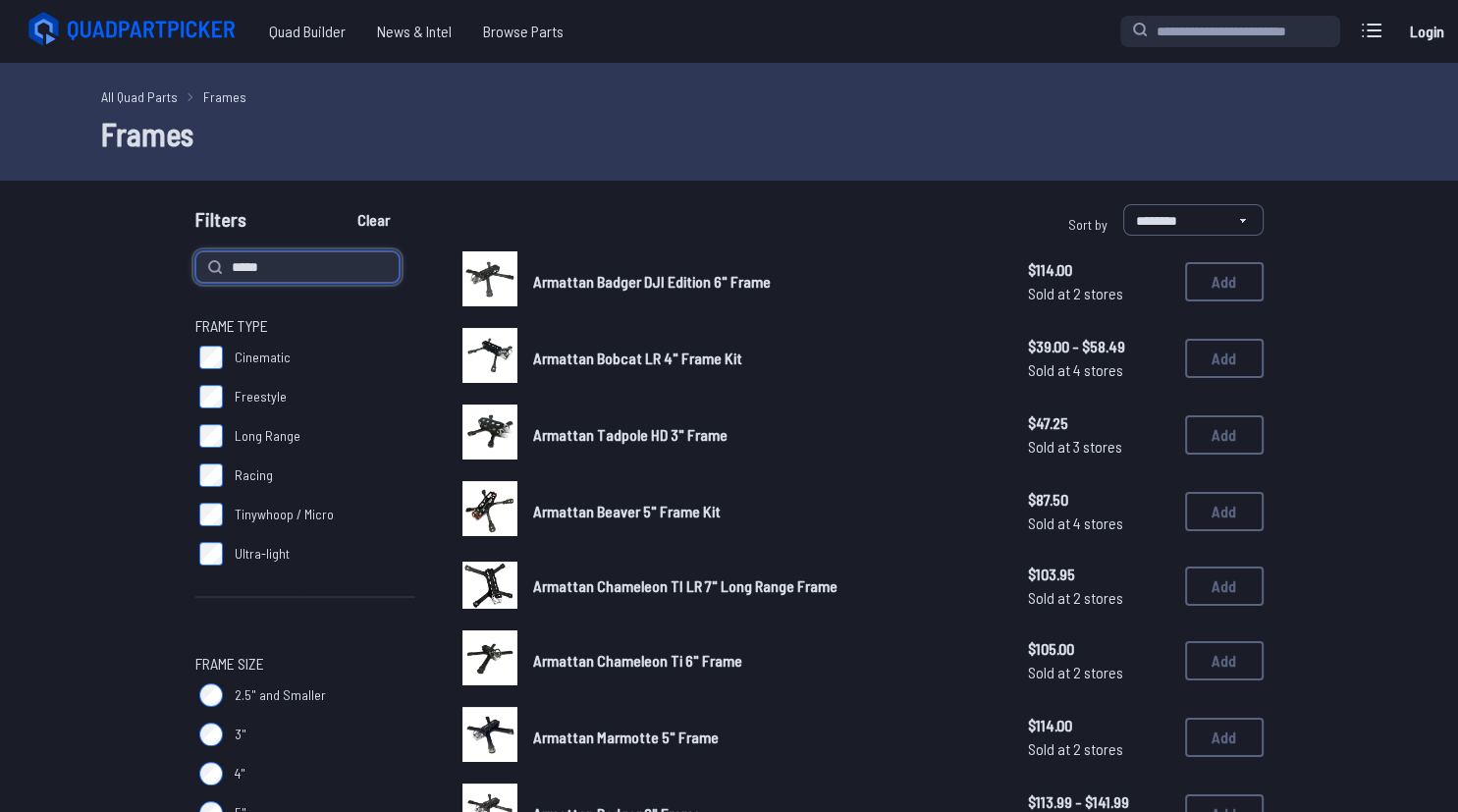 type on "****" 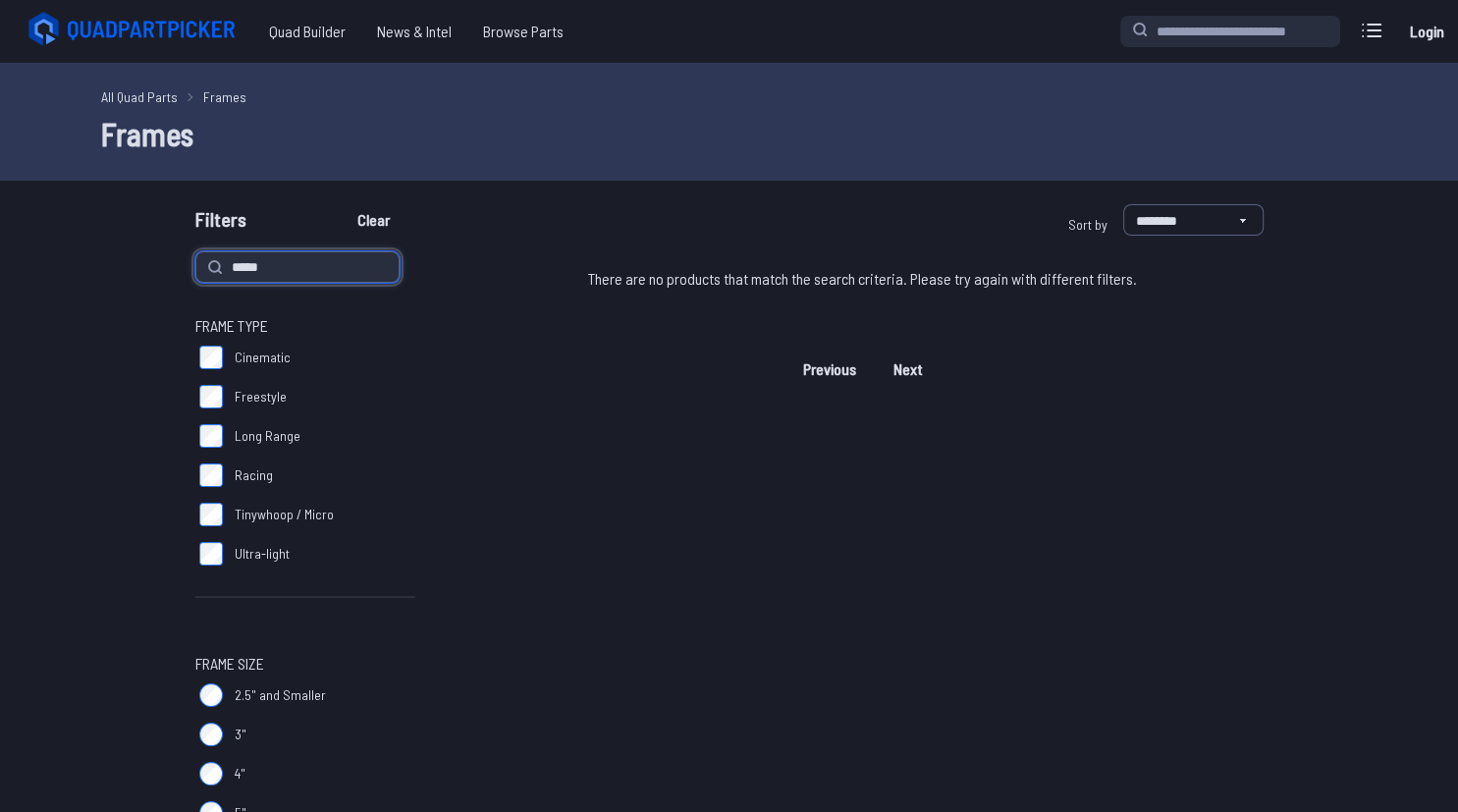 drag, startPoint x: 266, startPoint y: 278, endPoint x: 177, endPoint y: 269, distance: 89.4539 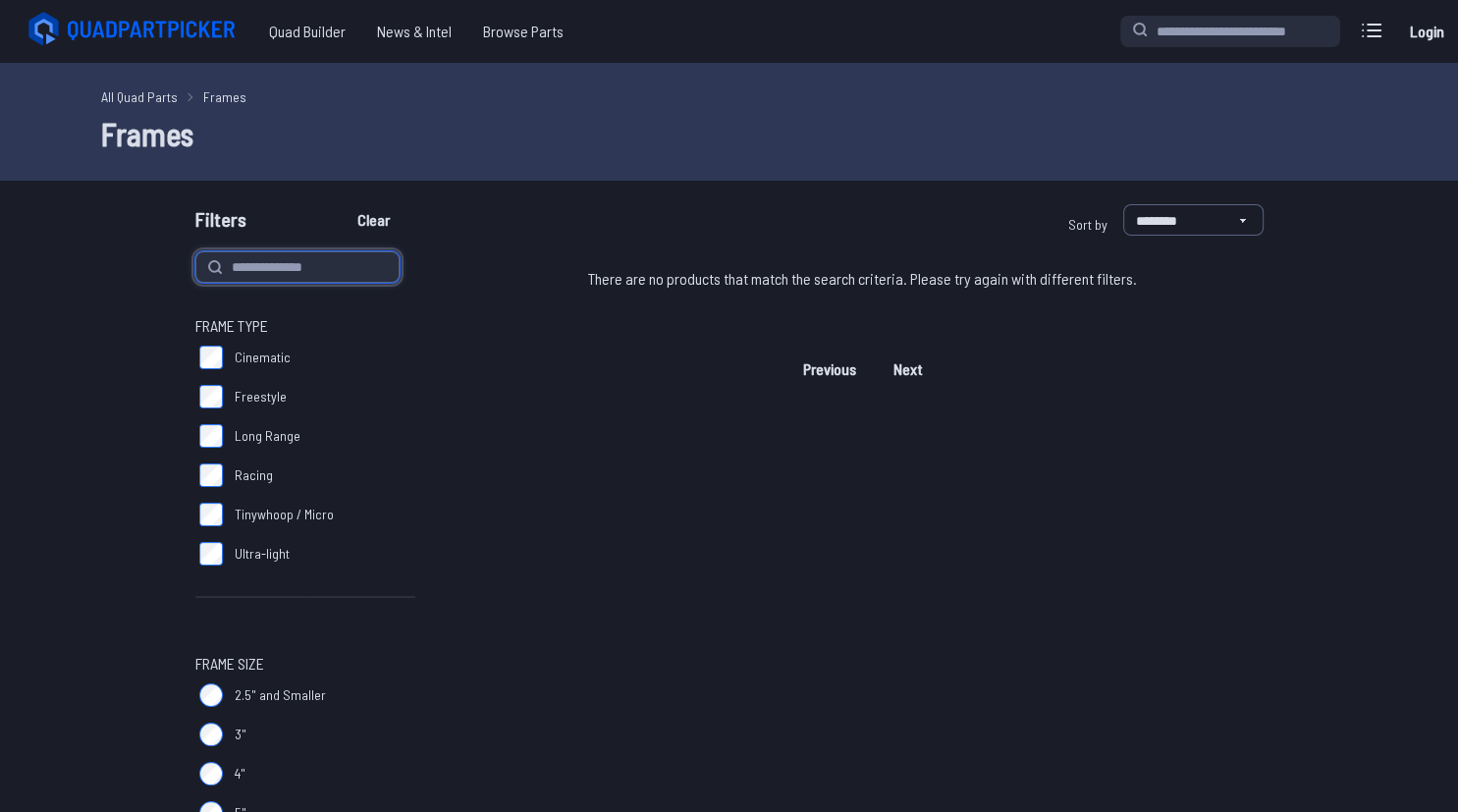 type 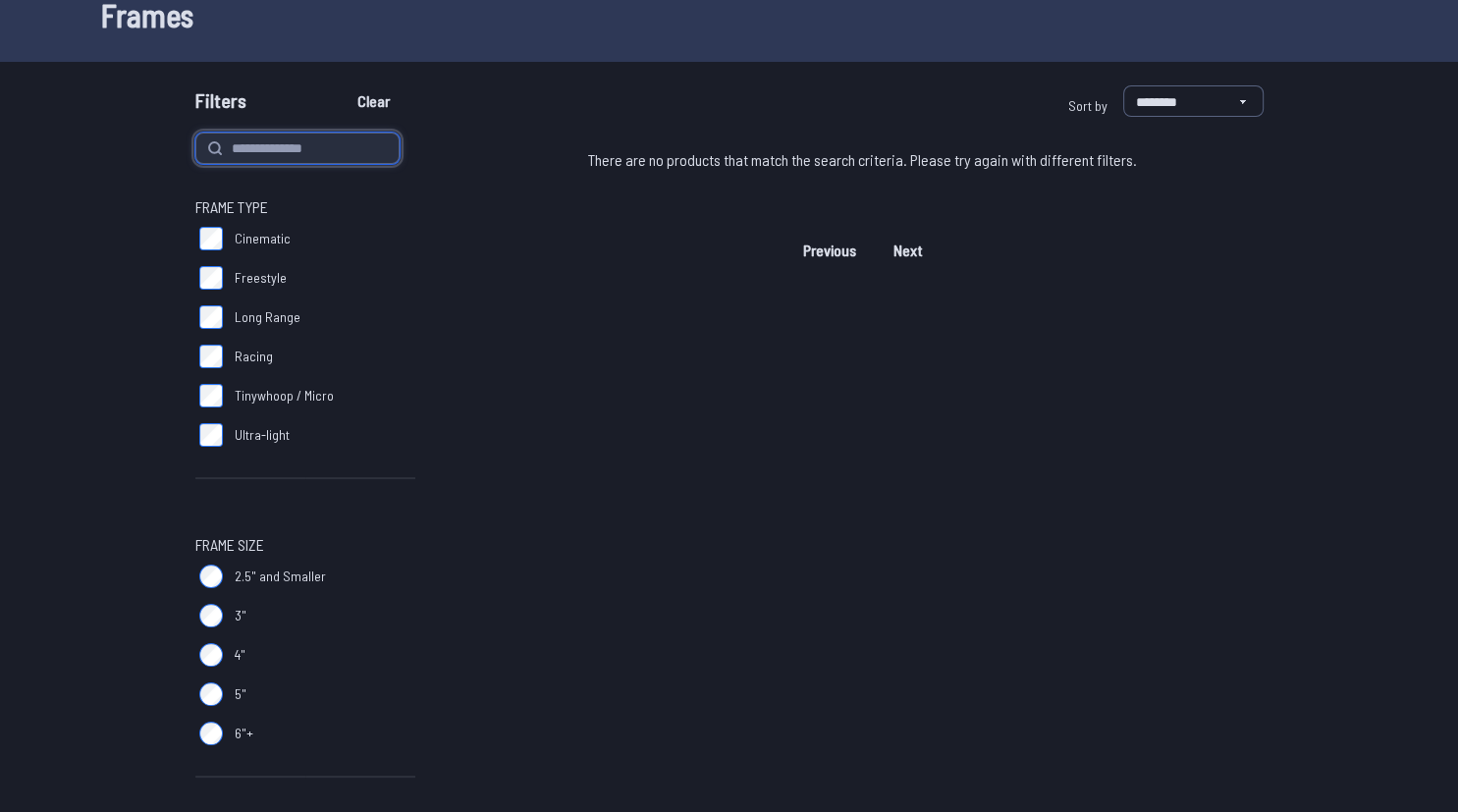 scroll, scrollTop: 145, scrollLeft: 0, axis: vertical 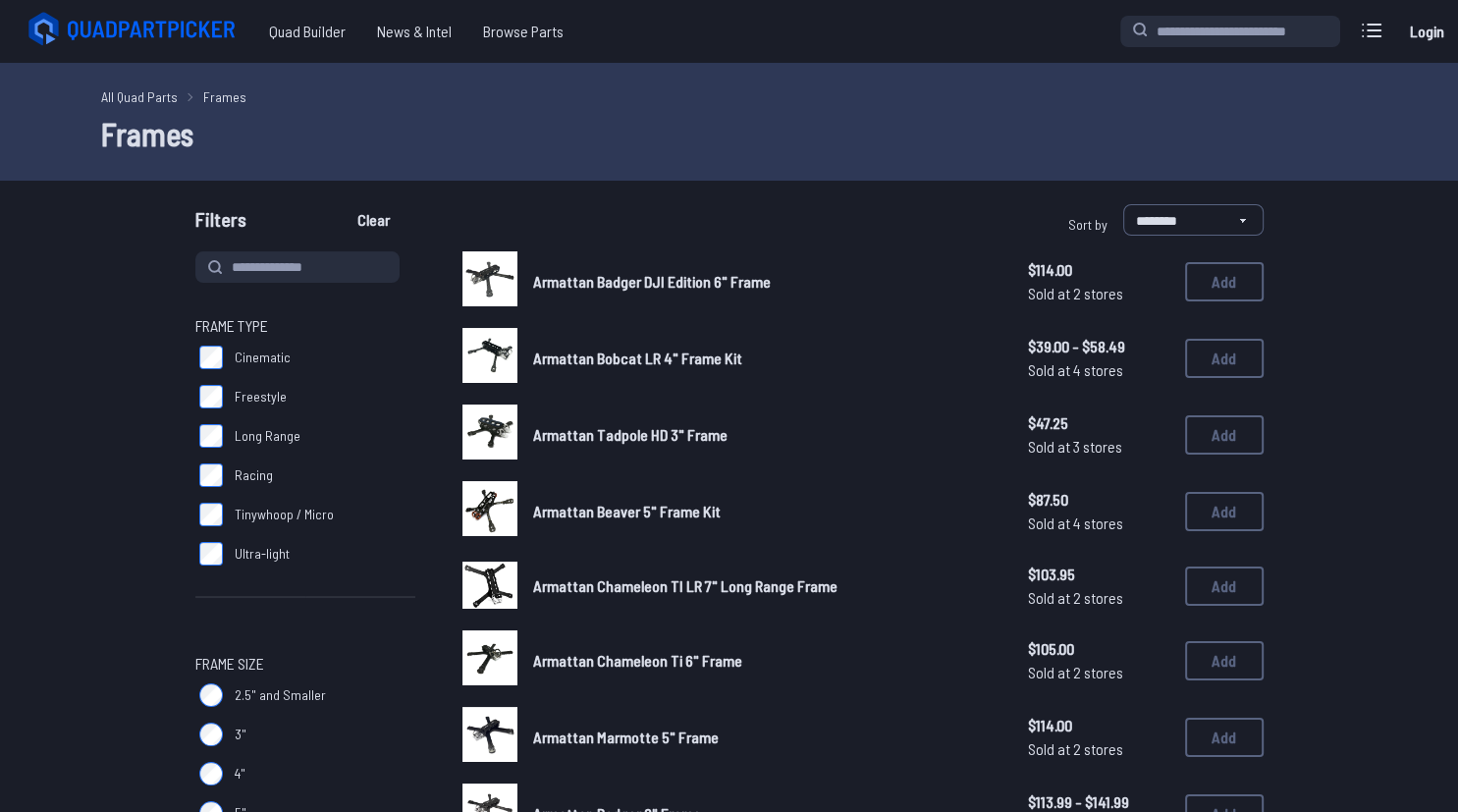 click on "Frame Size" at bounding box center (230, 664) 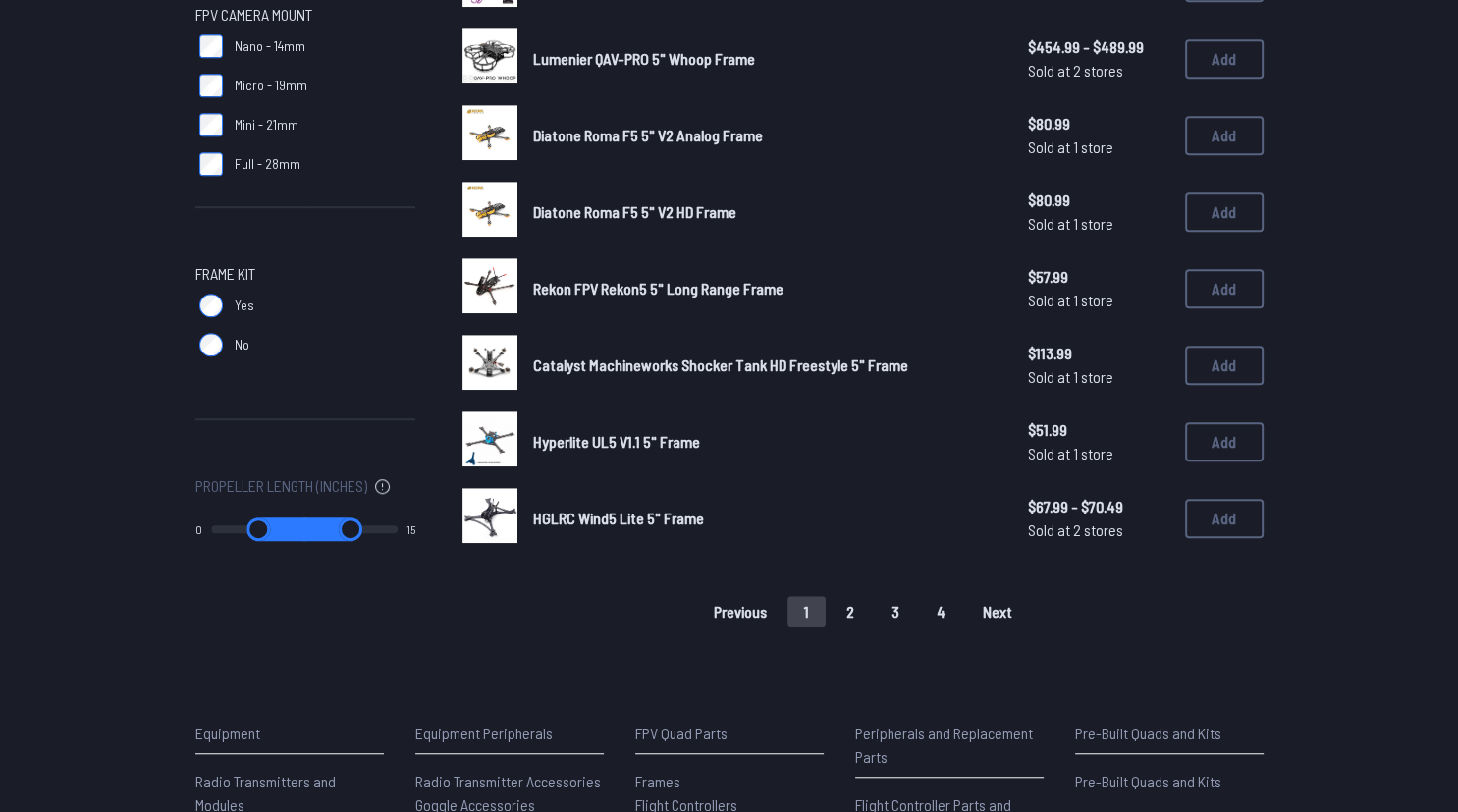 scroll, scrollTop: 1249, scrollLeft: 0, axis: vertical 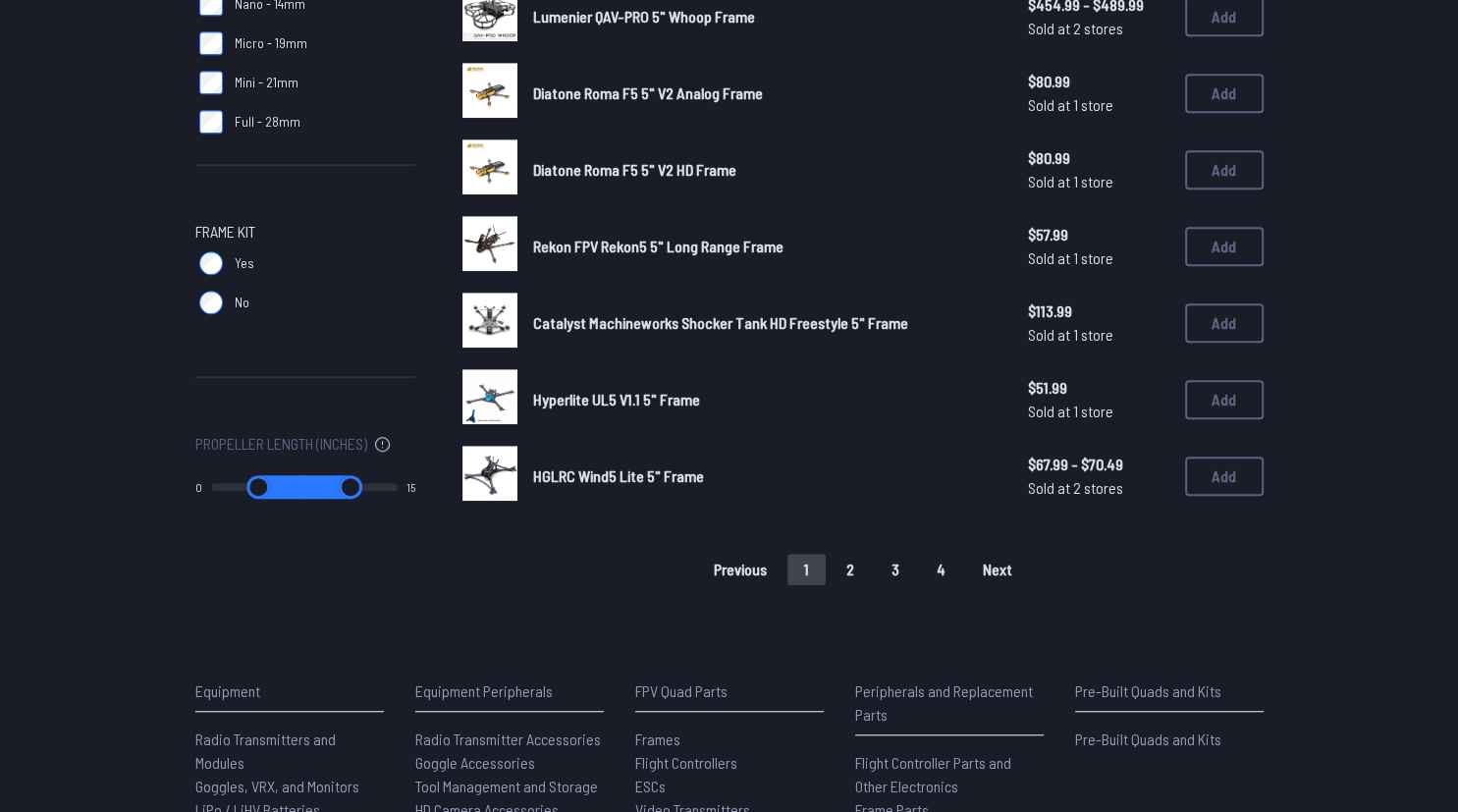 click on "2" at bounding box center [850, 569] 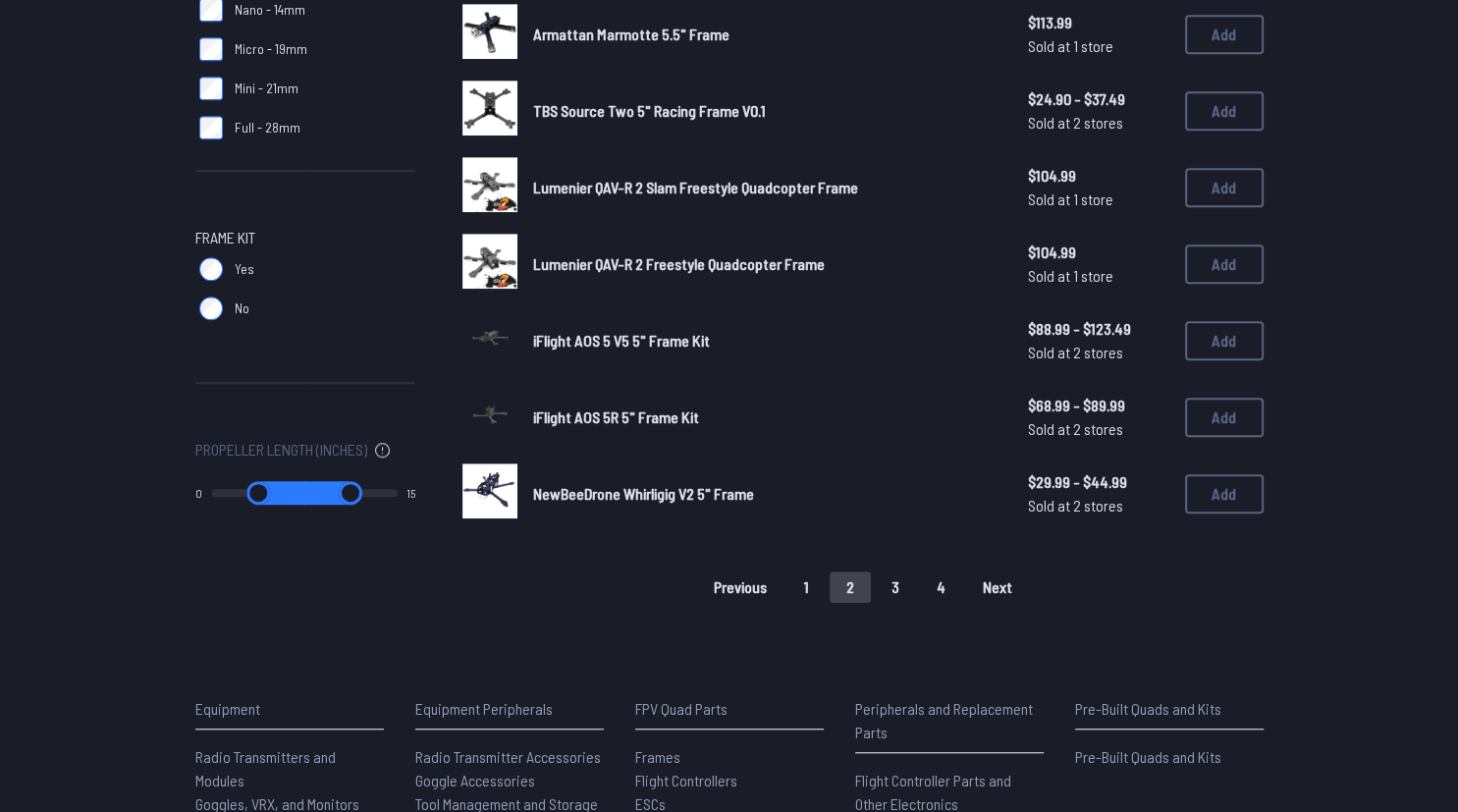 scroll, scrollTop: 1244, scrollLeft: 0, axis: vertical 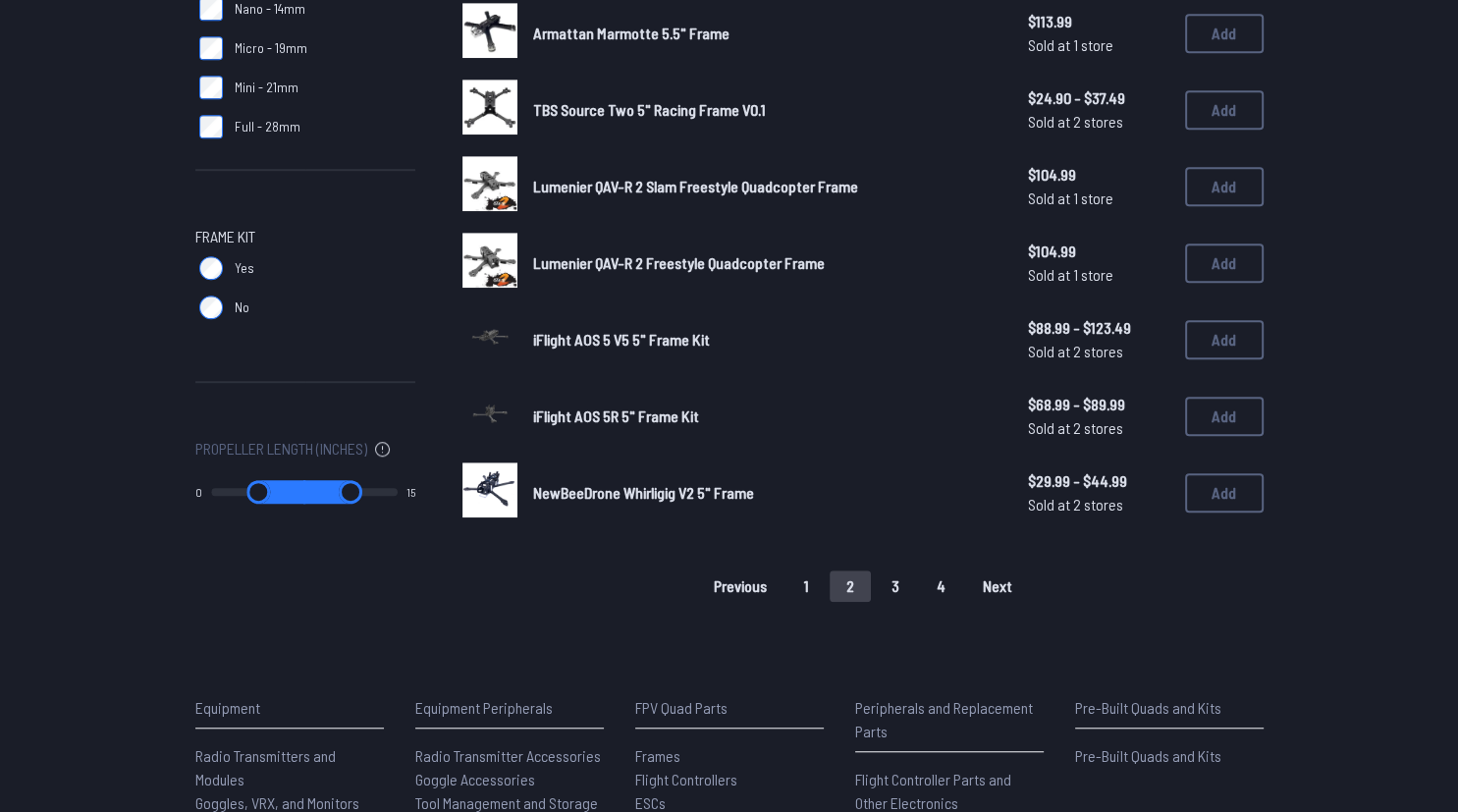 click on "3" at bounding box center [895, 586] 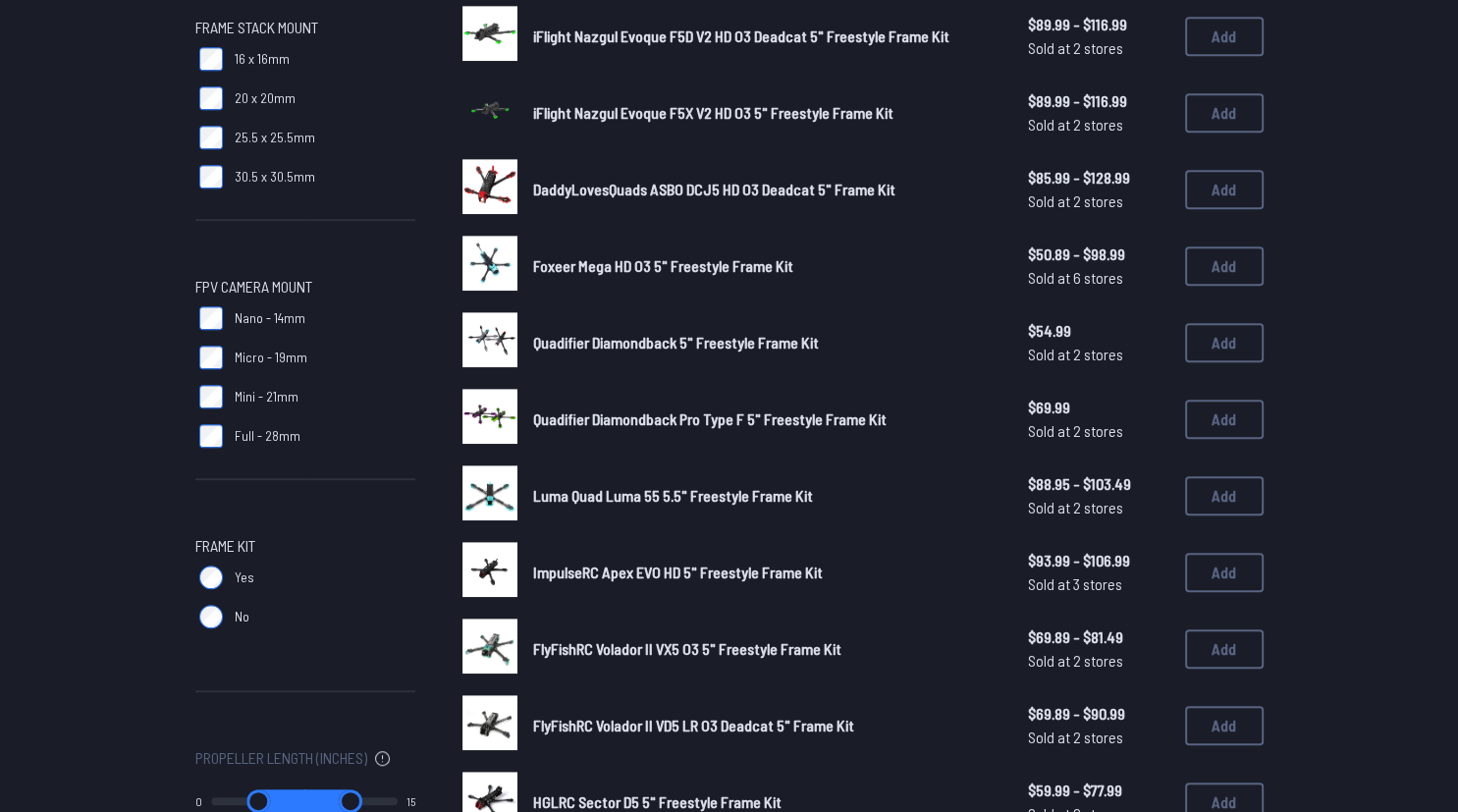 scroll, scrollTop: 1221, scrollLeft: 0, axis: vertical 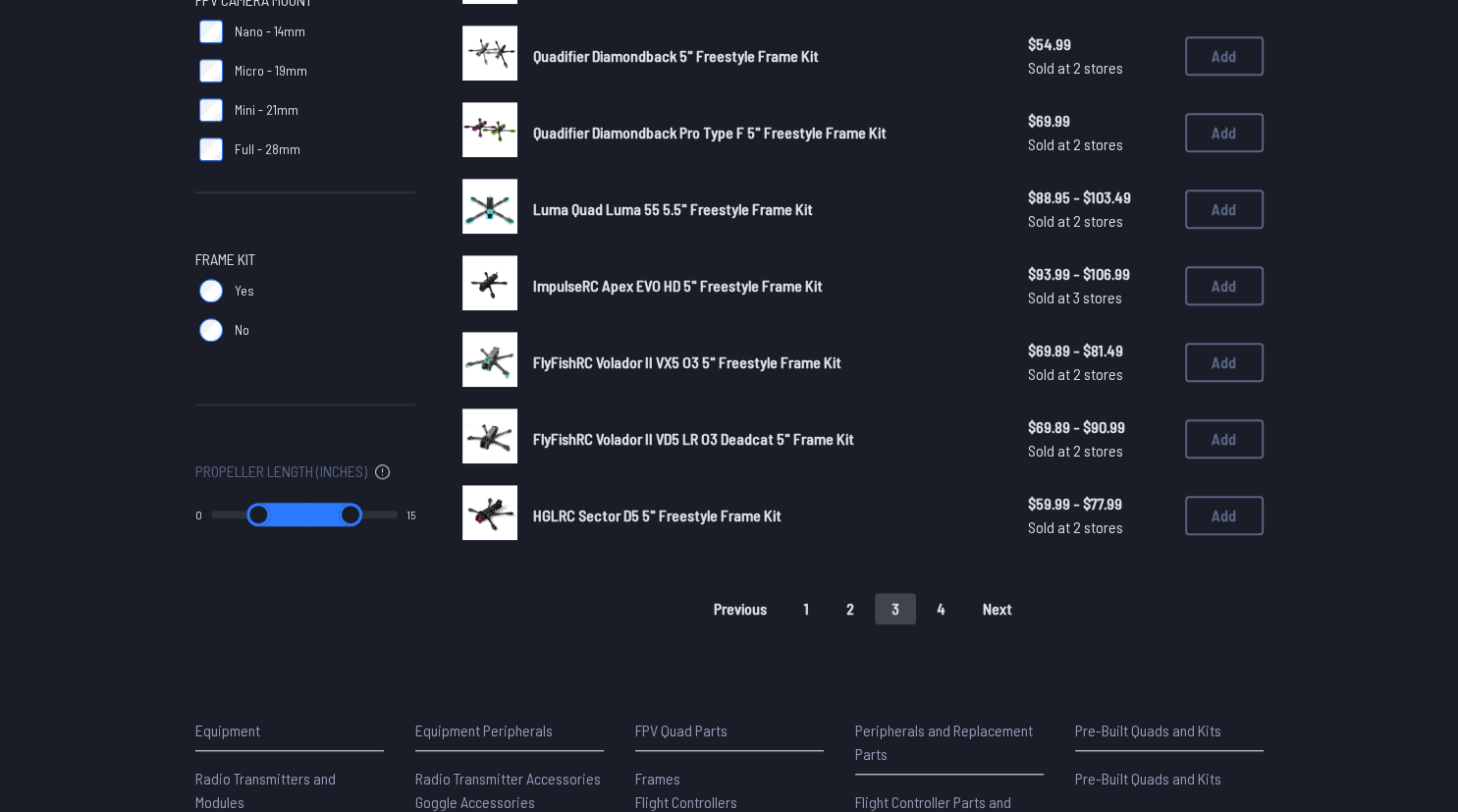 click on "4" at bounding box center [941, 609] 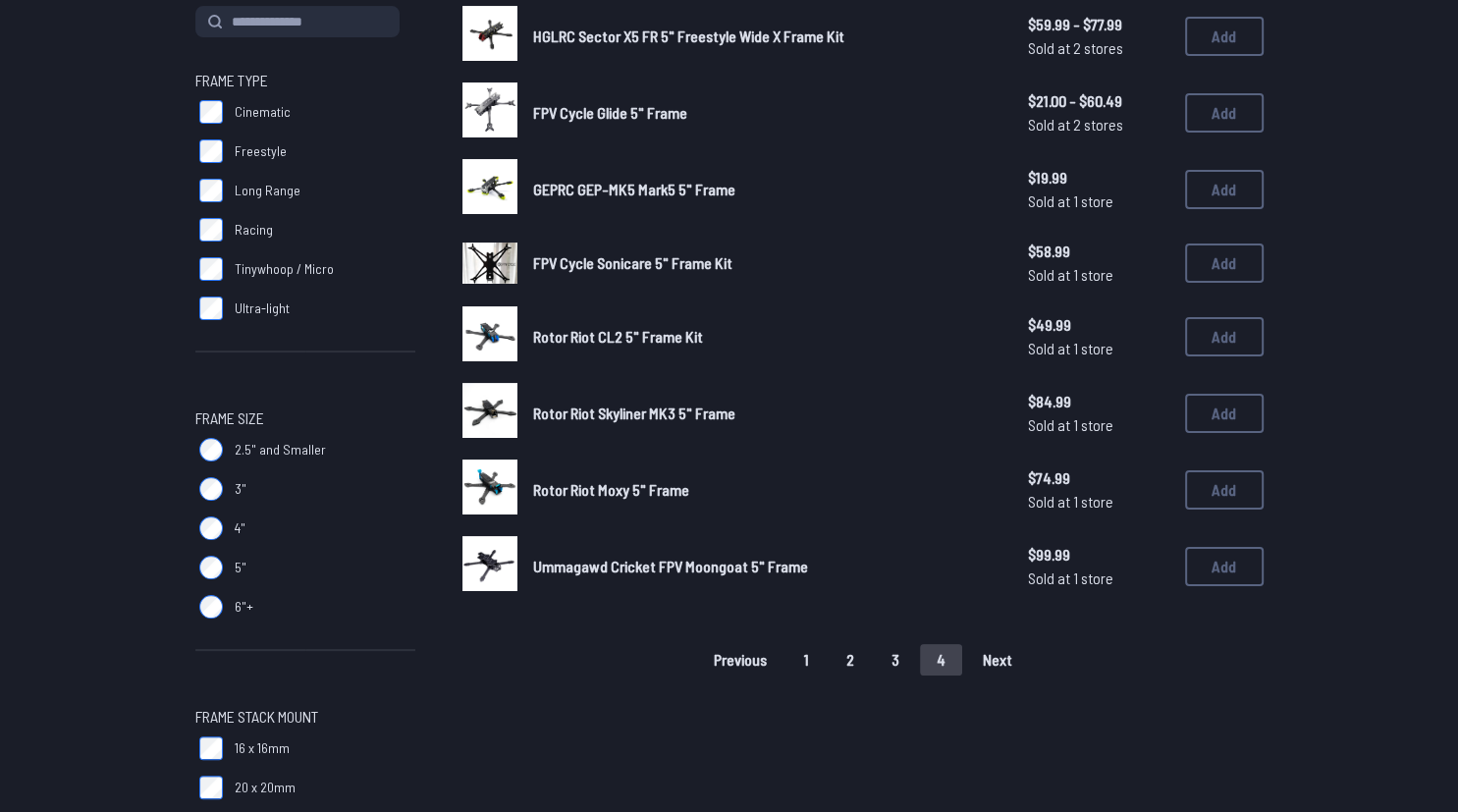 scroll, scrollTop: 246, scrollLeft: 0, axis: vertical 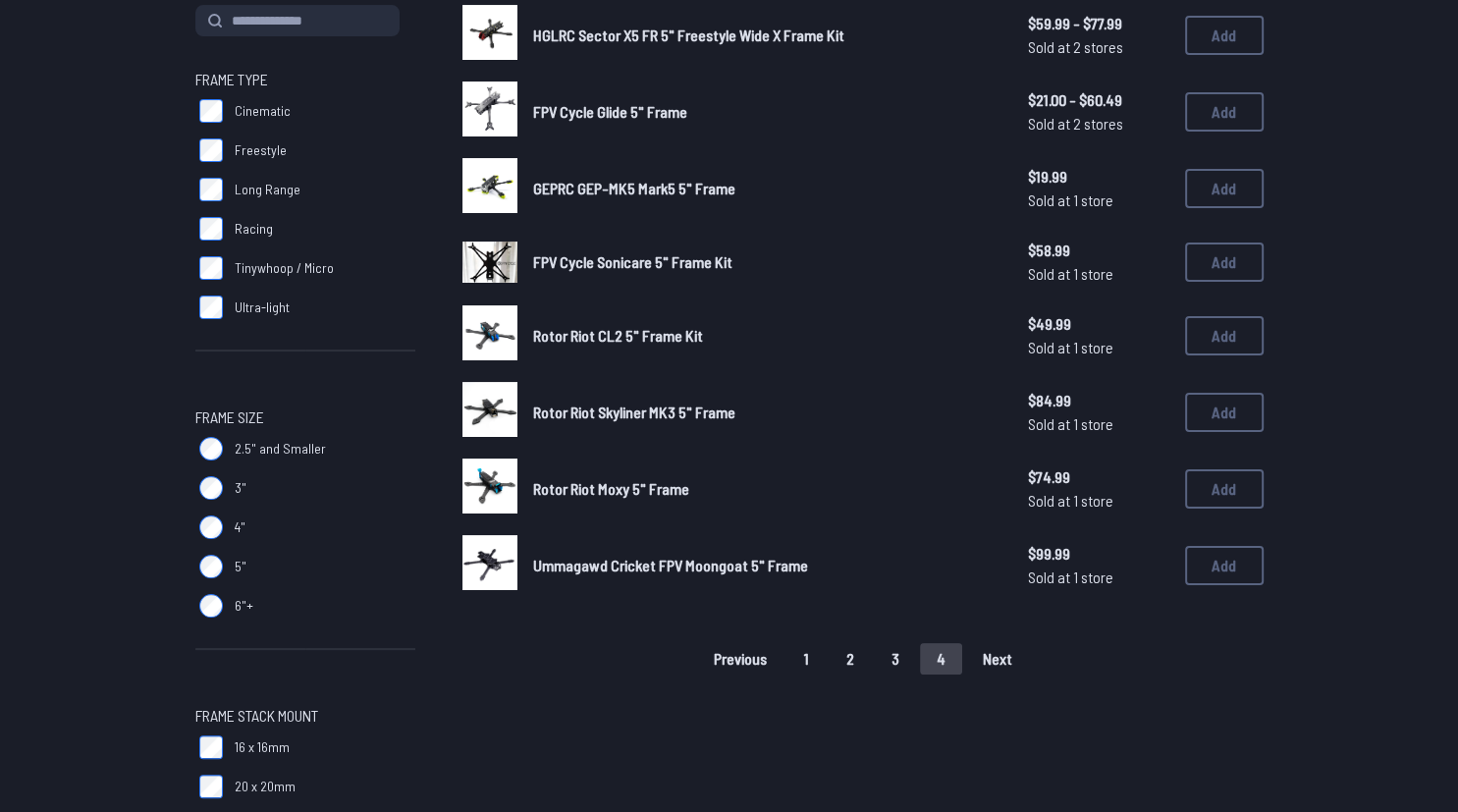 click on "1" at bounding box center [806, 659] 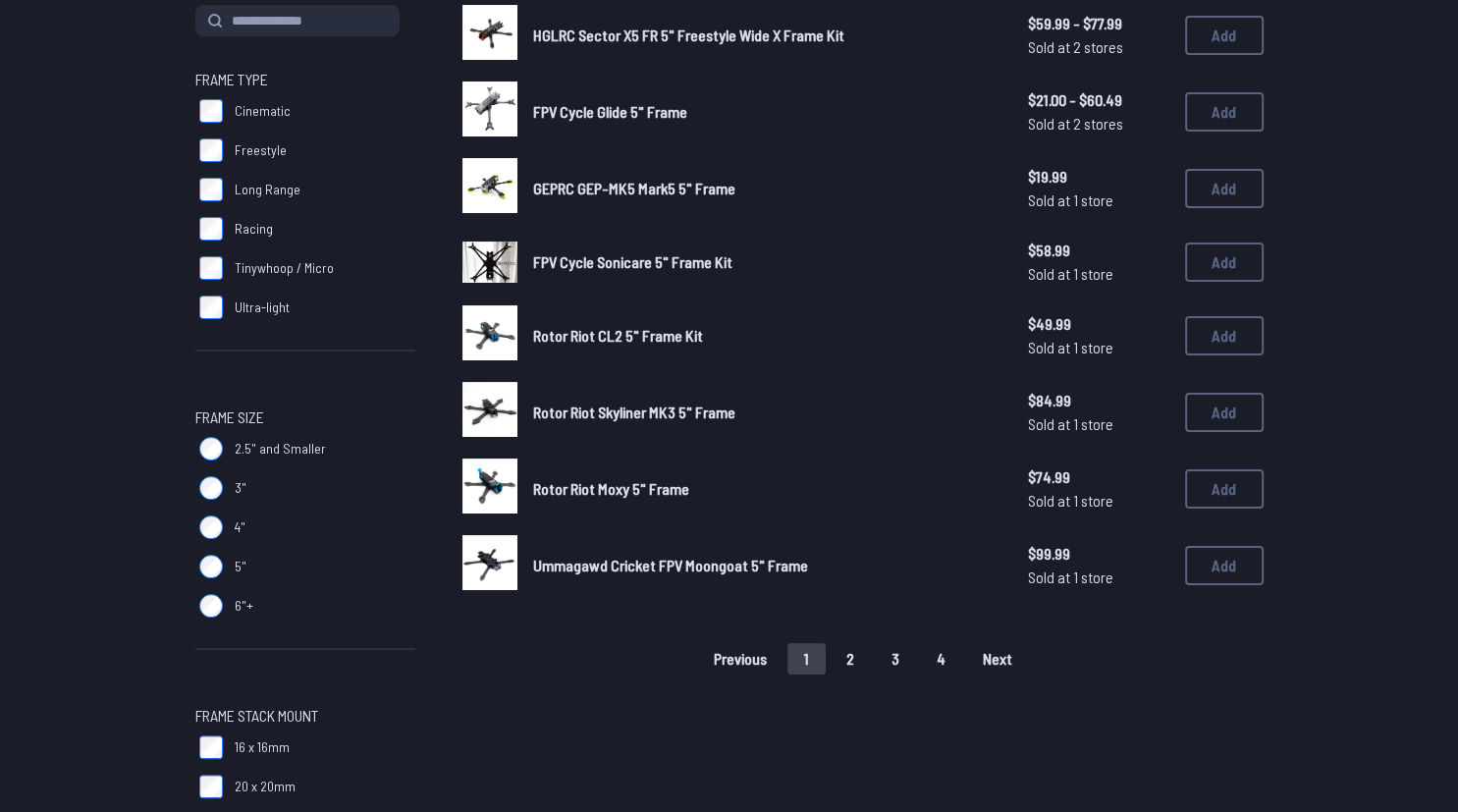 scroll, scrollTop: 0, scrollLeft: 0, axis: both 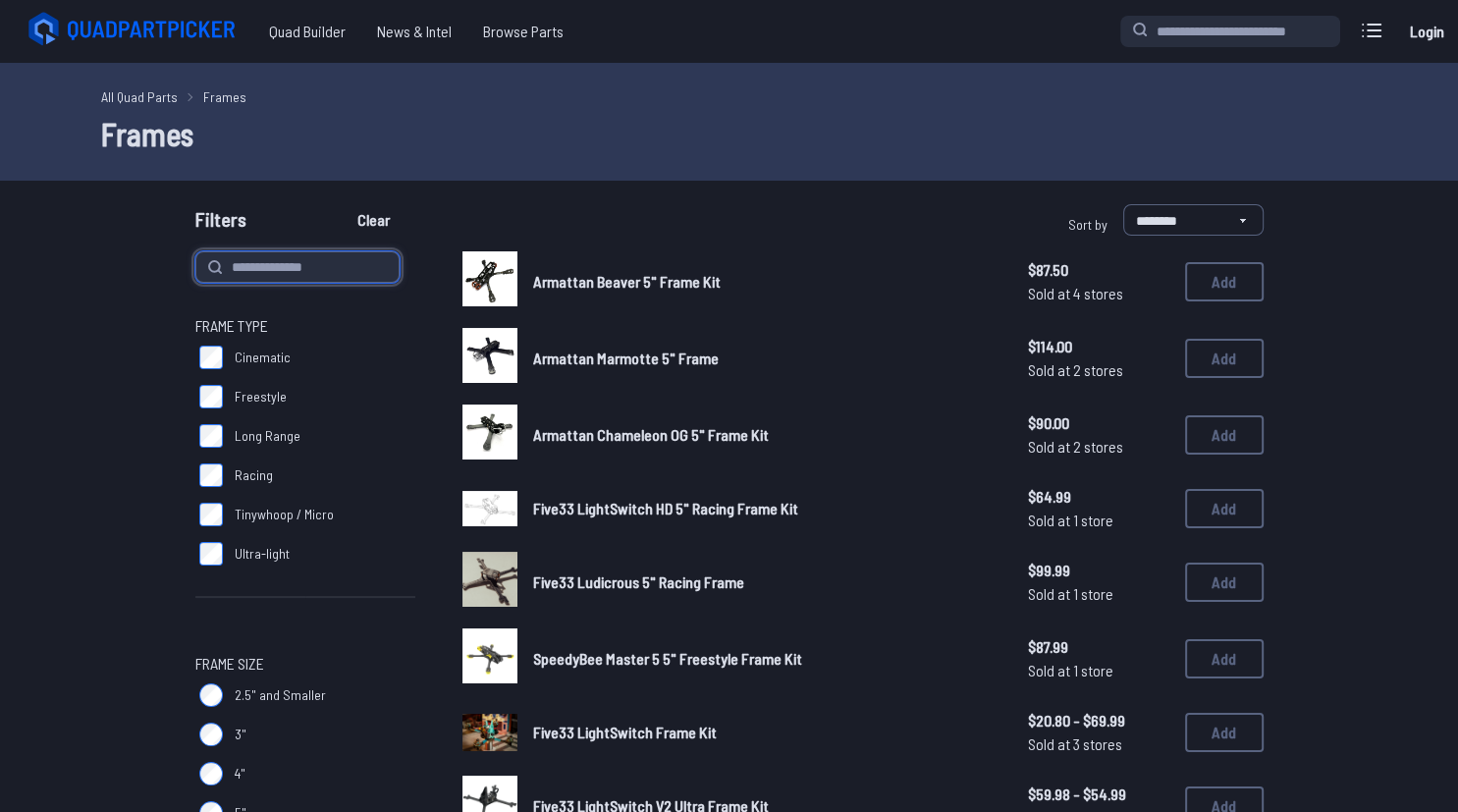 click at bounding box center (297, 267) 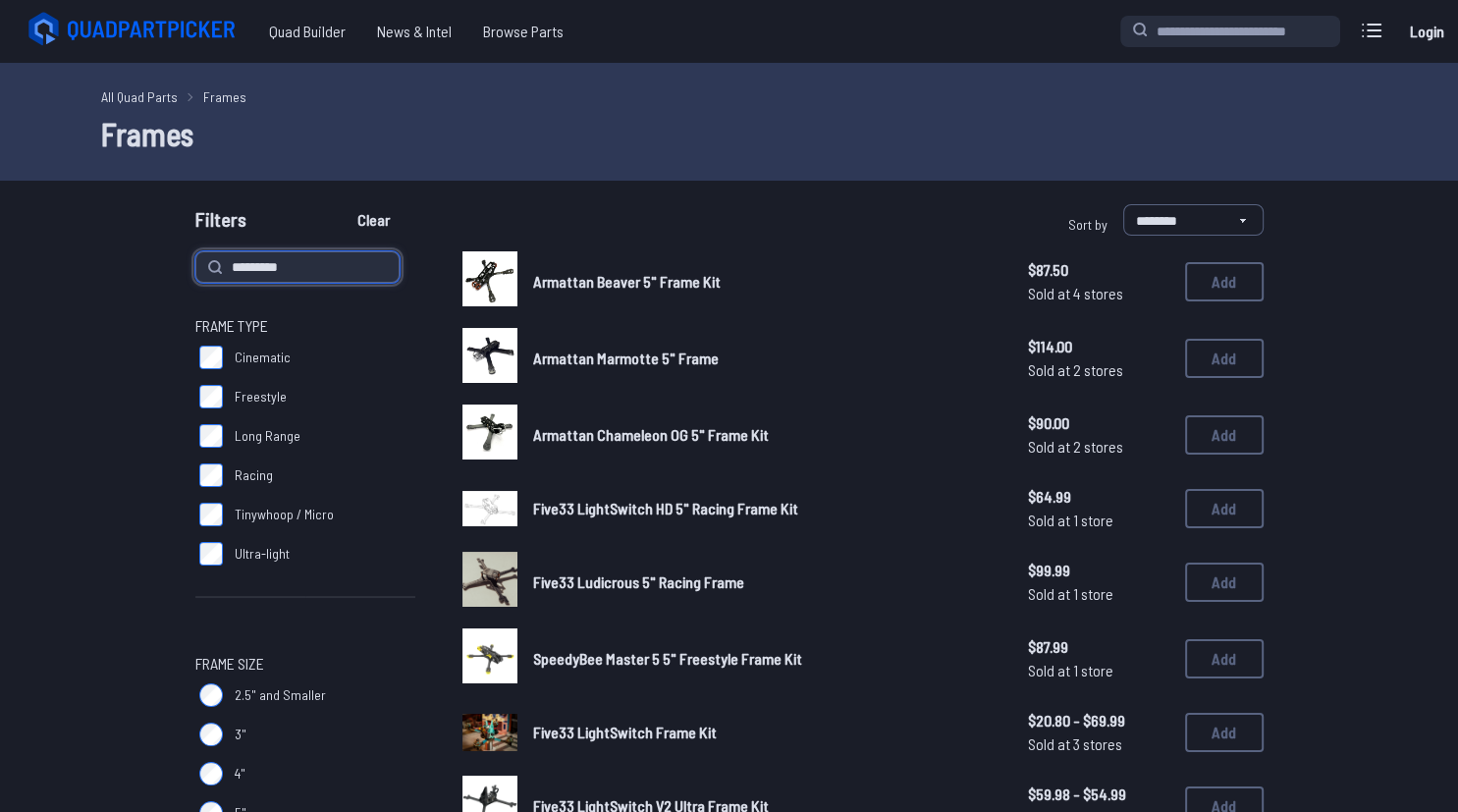 type on "*********" 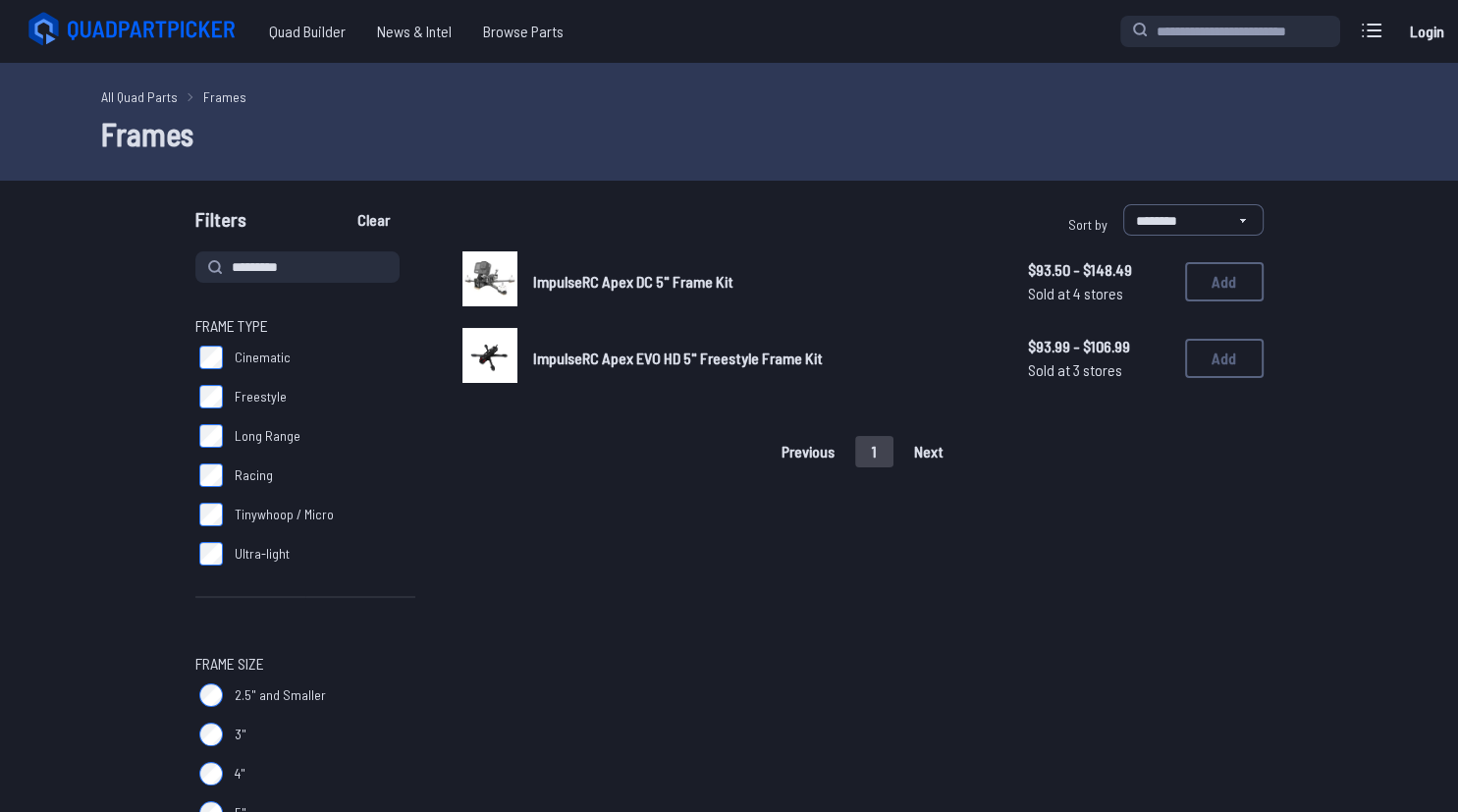 click on "ImpulseRC Apex EVO HD 5" Freestyle Frame Kit" at bounding box center (677, 357) 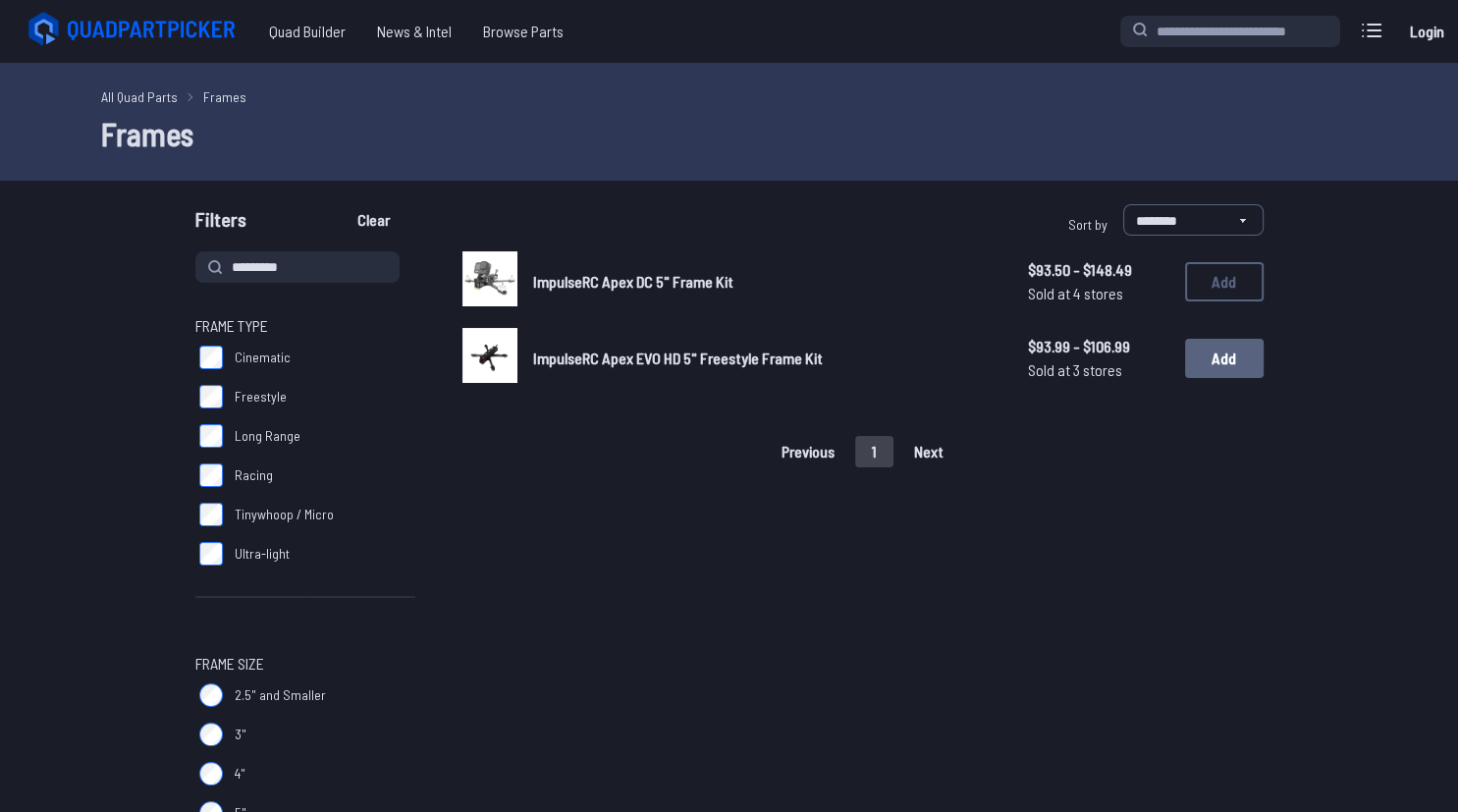 click on "Add" at bounding box center (1224, 358) 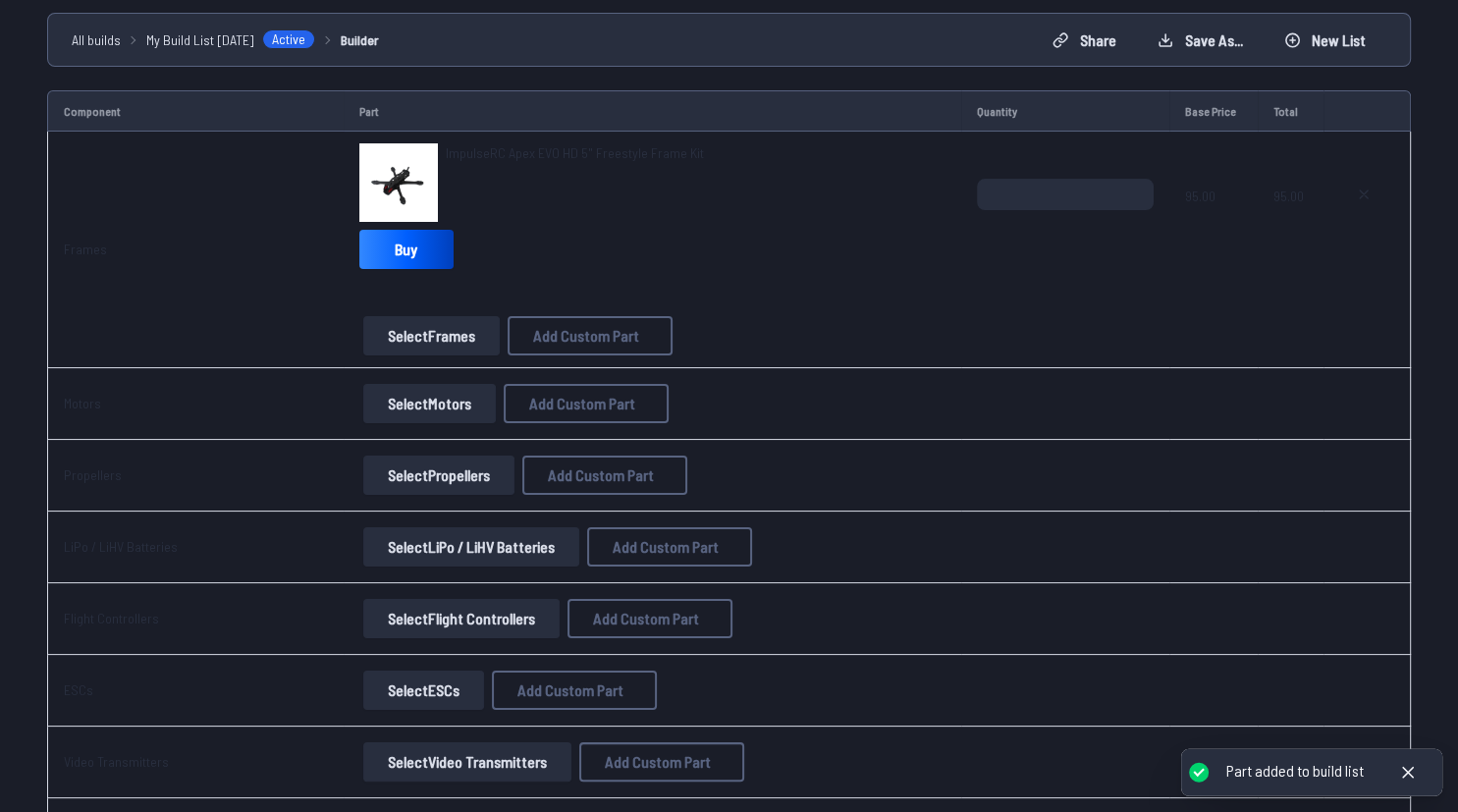 scroll, scrollTop: 169, scrollLeft: 0, axis: vertical 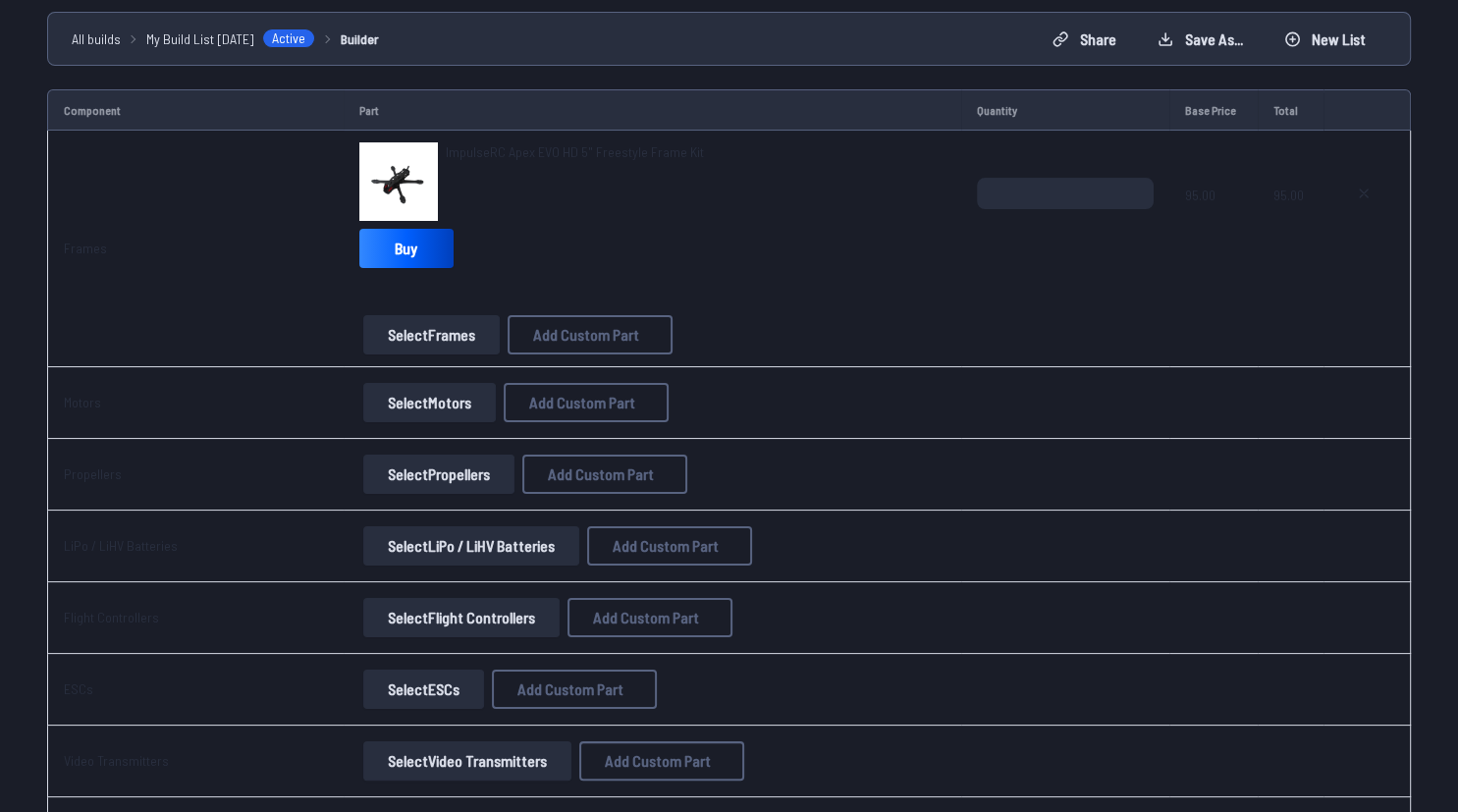 click on "Select  Motors" at bounding box center (429, 403) 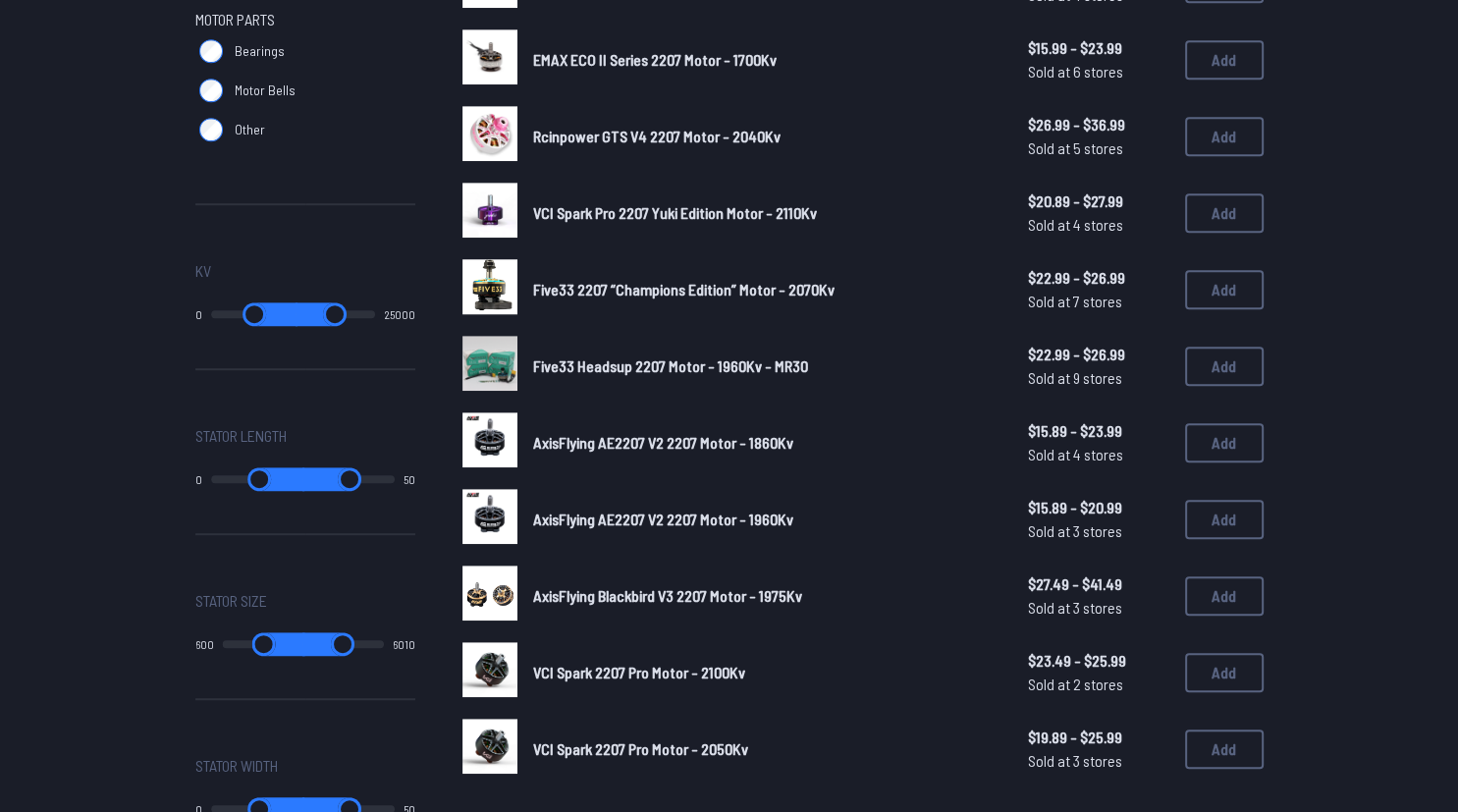 scroll, scrollTop: 207, scrollLeft: 0, axis: vertical 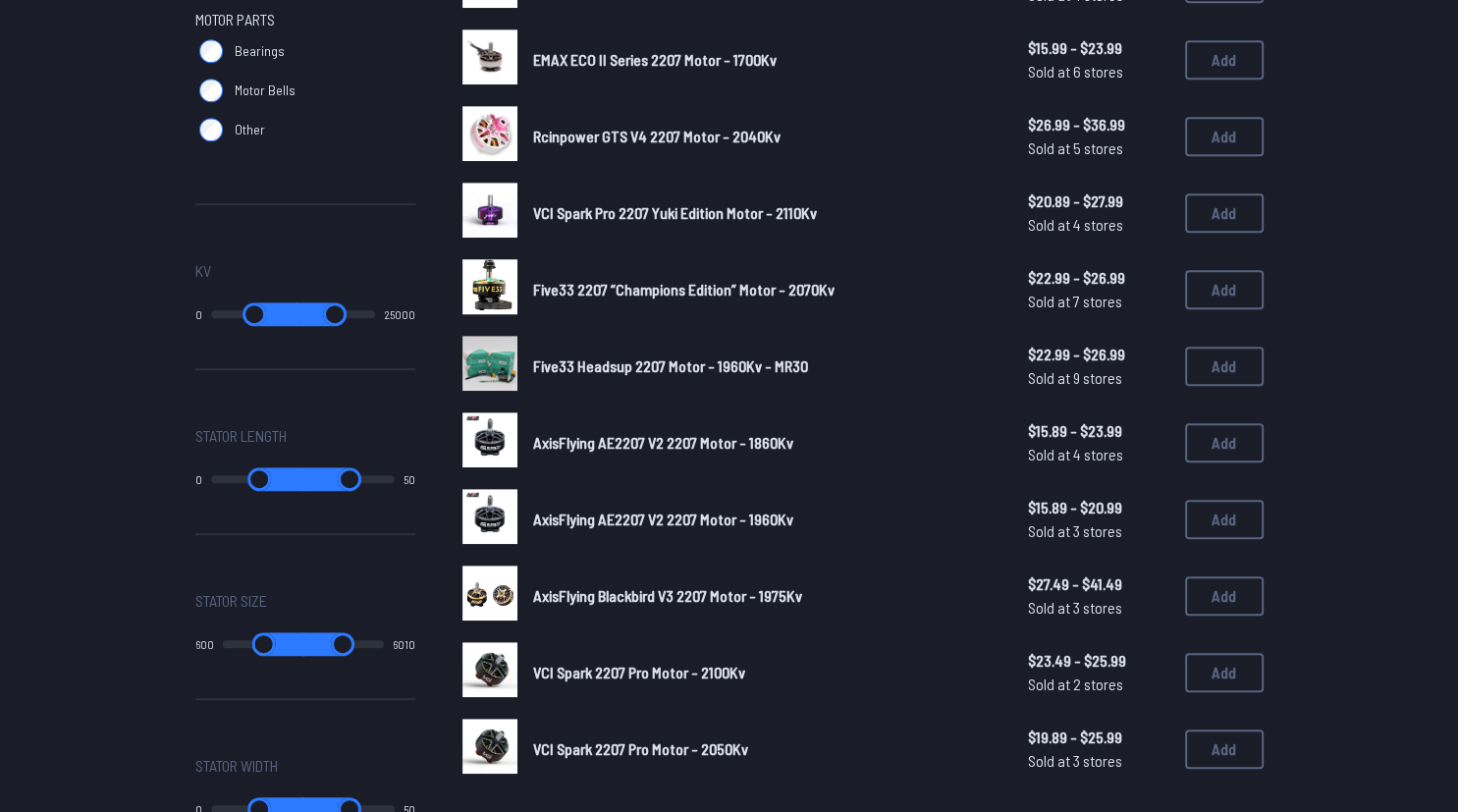 click on "2" at bounding box center (713, 842) 